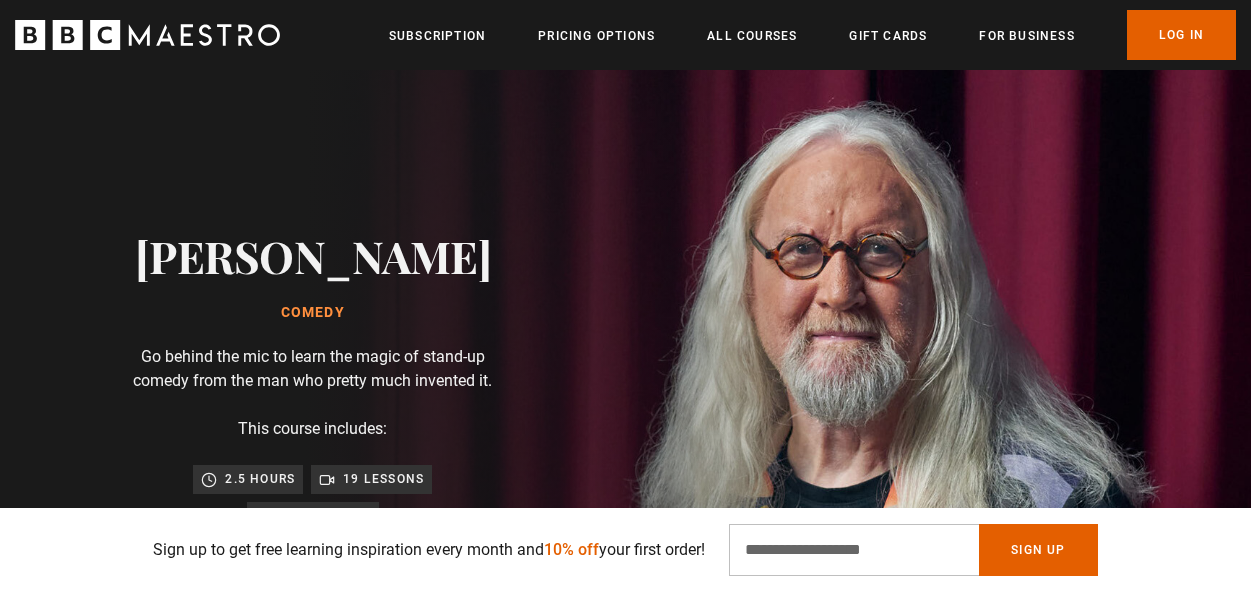 scroll, scrollTop: 2780, scrollLeft: 0, axis: vertical 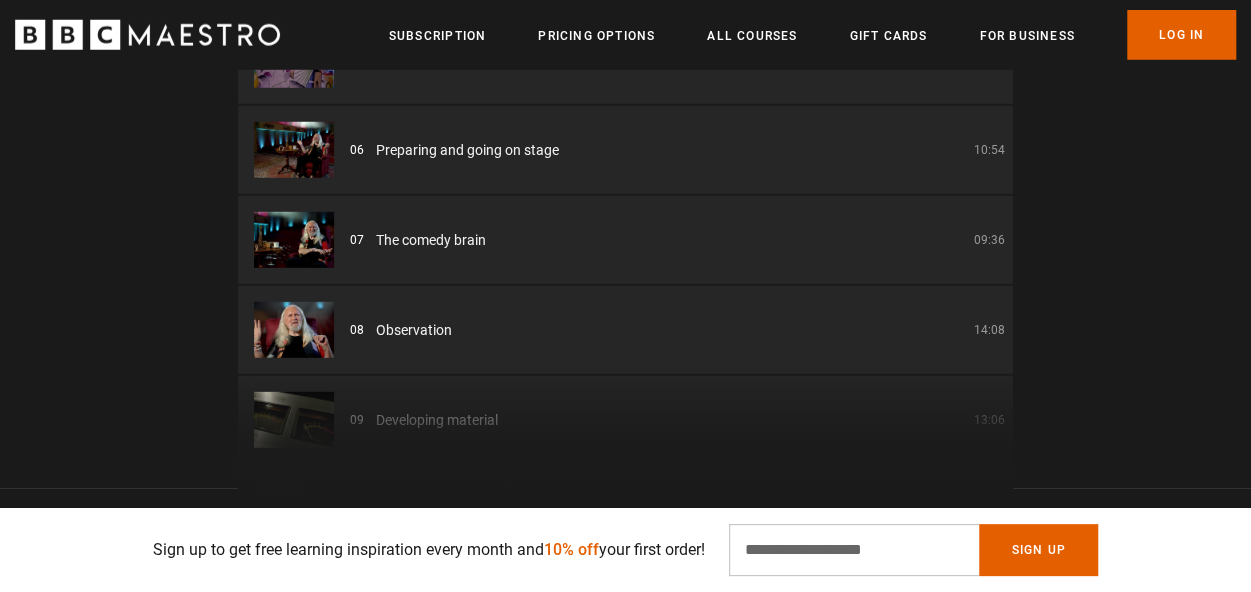 click at bounding box center [294, 240] 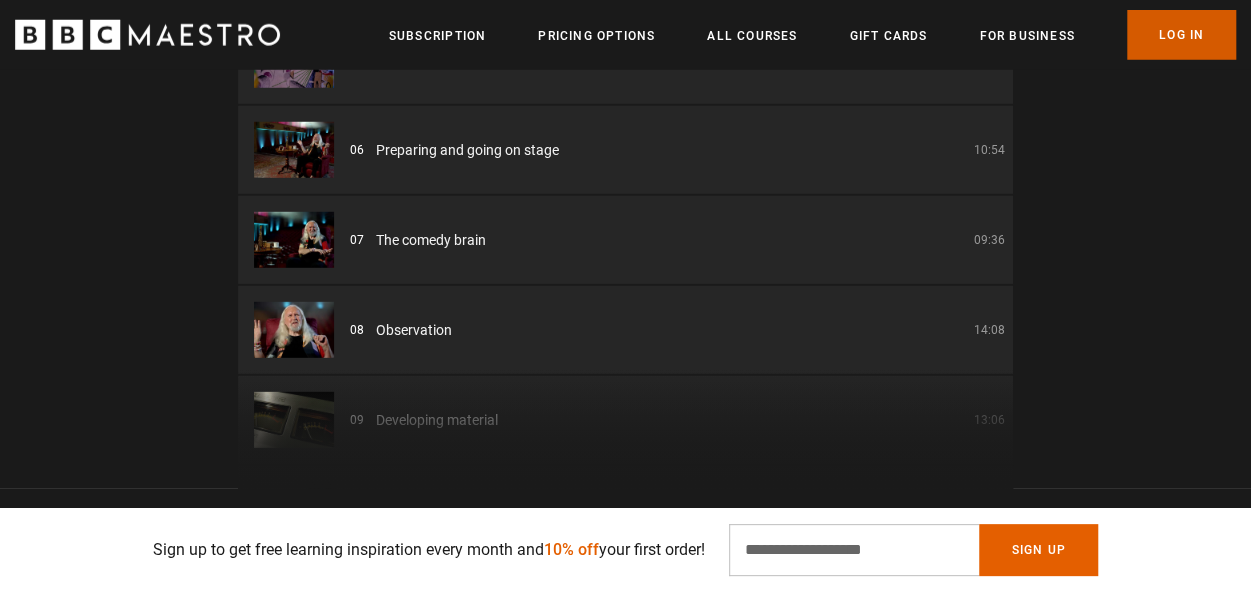 click on "Log In" at bounding box center [1181, 35] 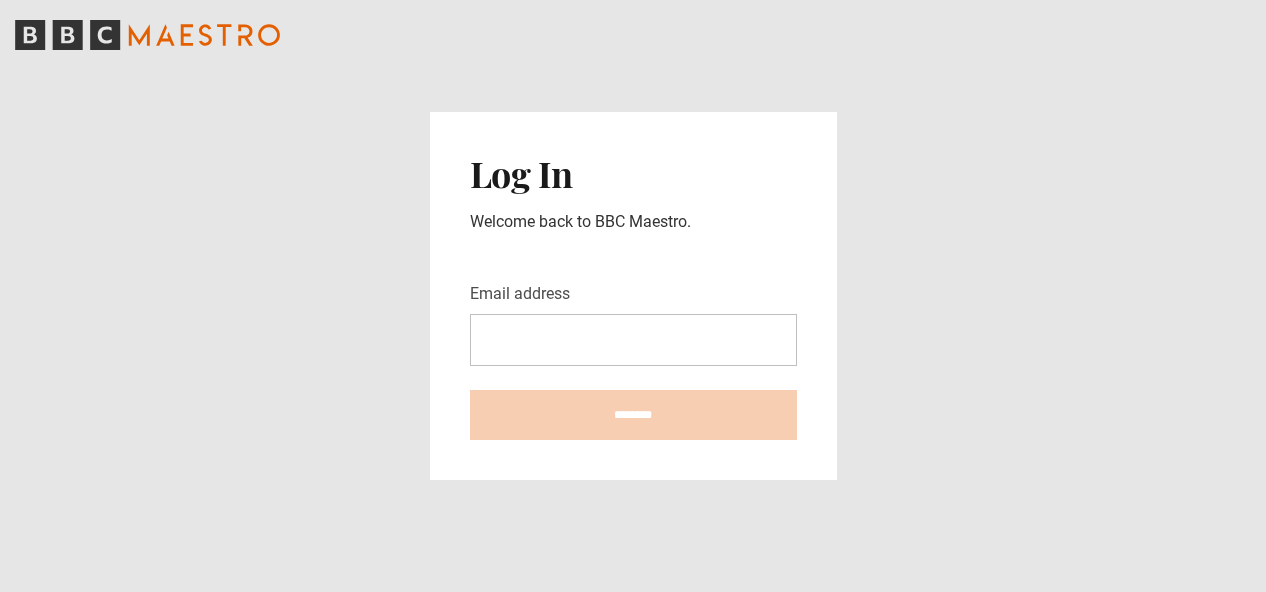 scroll, scrollTop: 0, scrollLeft: 0, axis: both 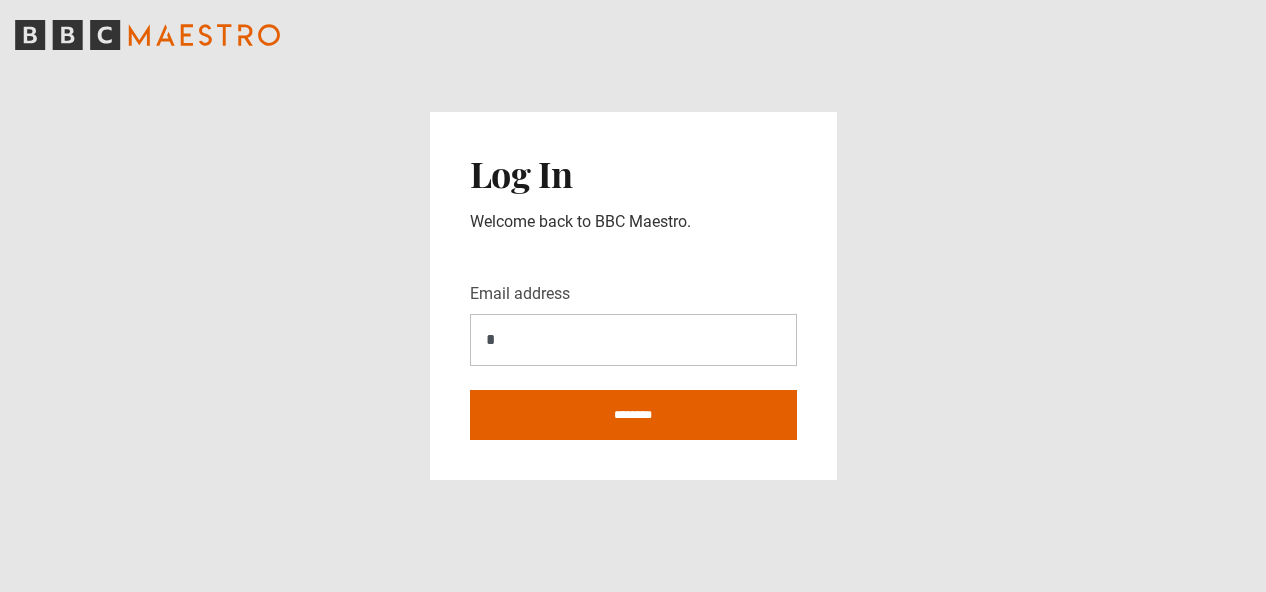 type on "**********" 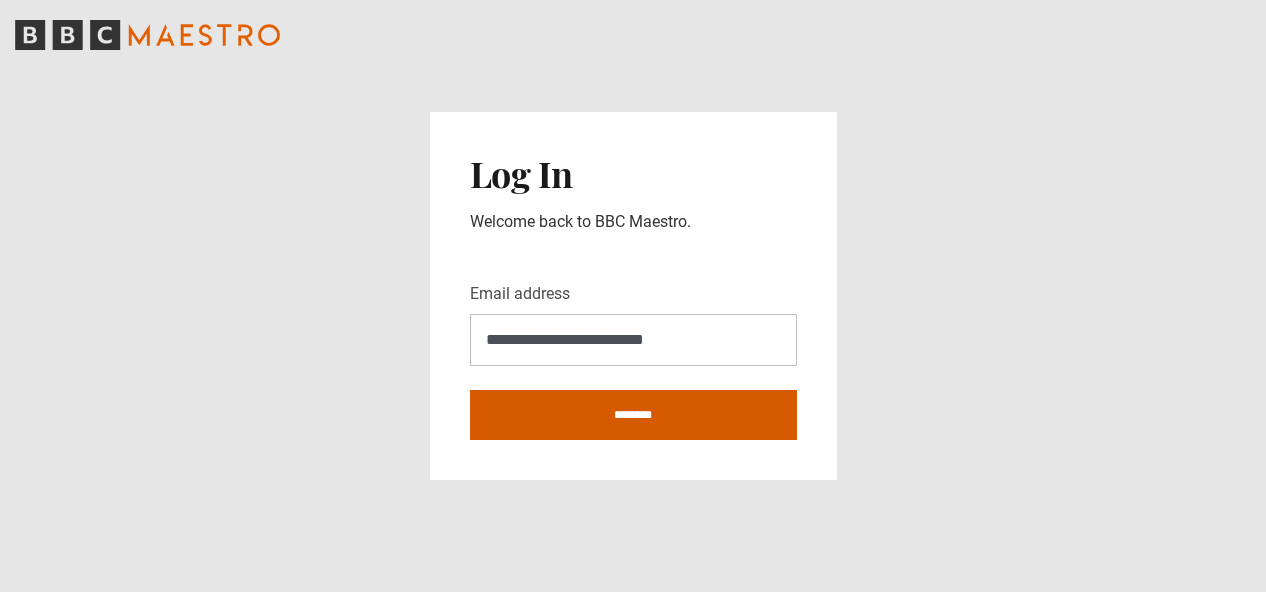 click on "********" at bounding box center [633, 415] 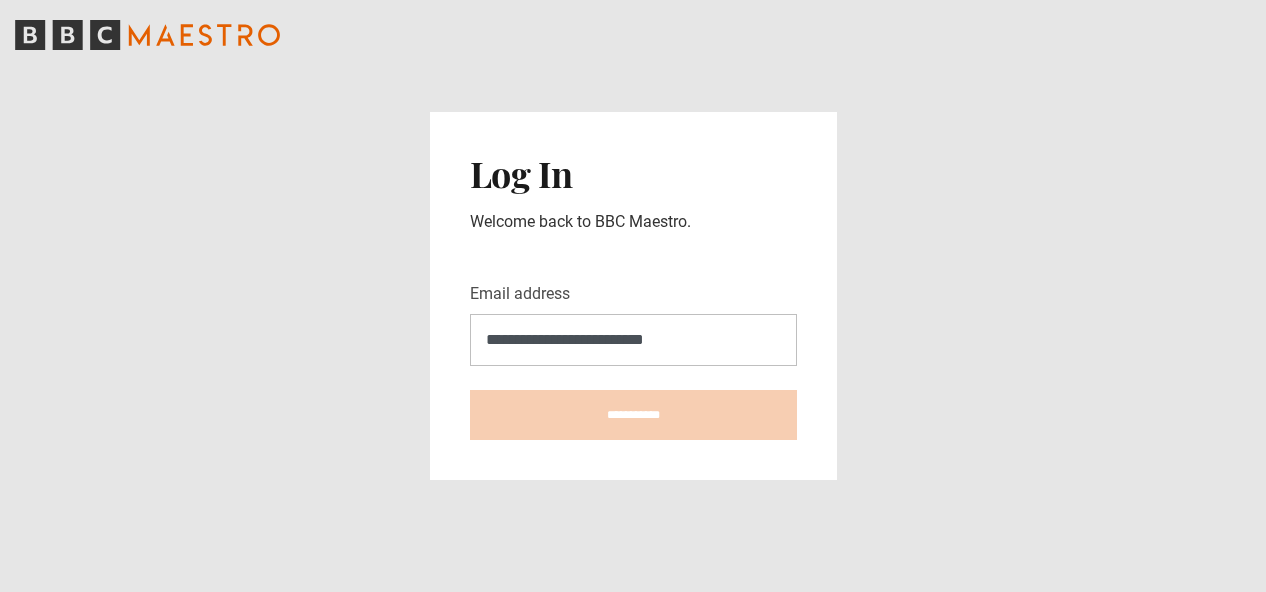type on "**********" 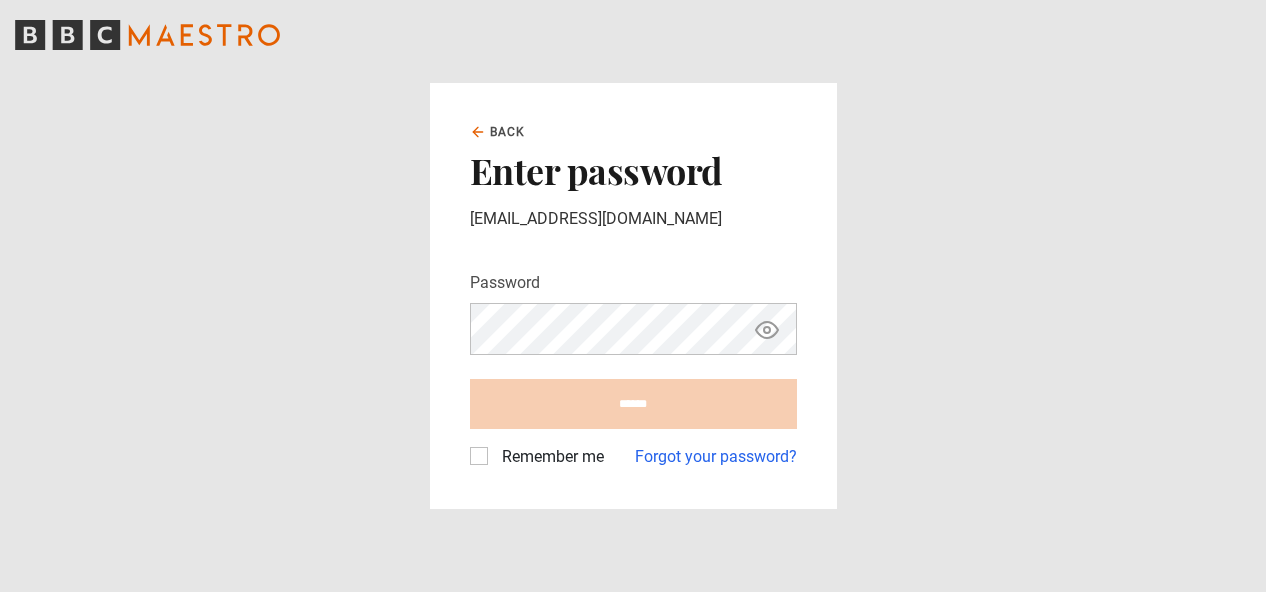 scroll, scrollTop: 0, scrollLeft: 0, axis: both 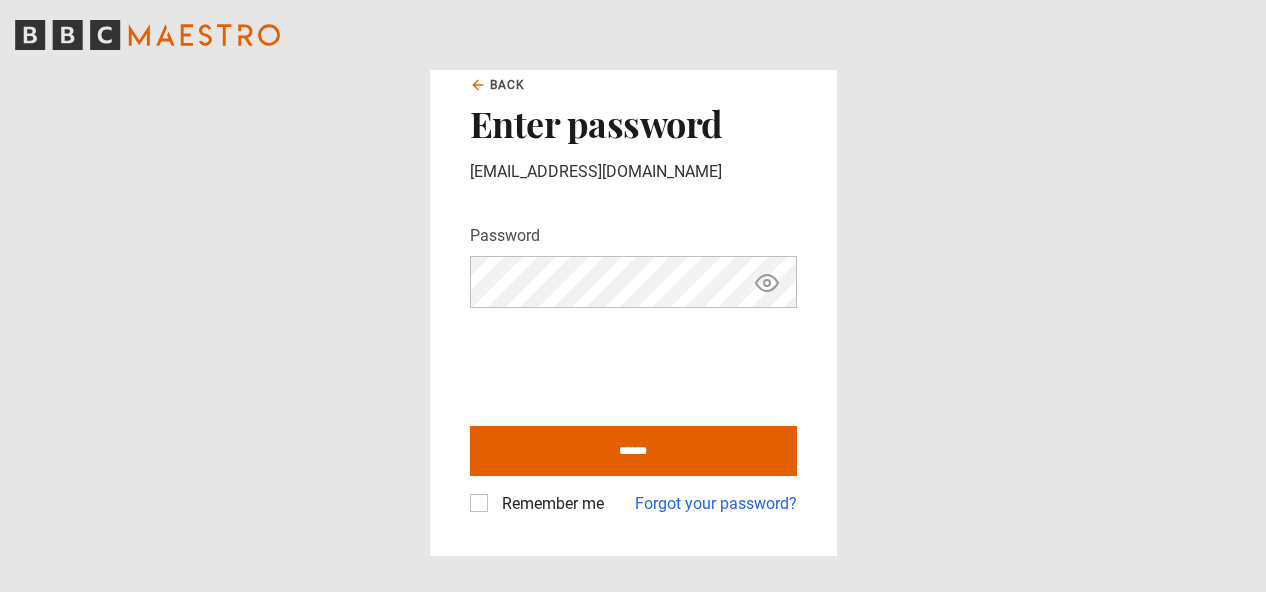 click 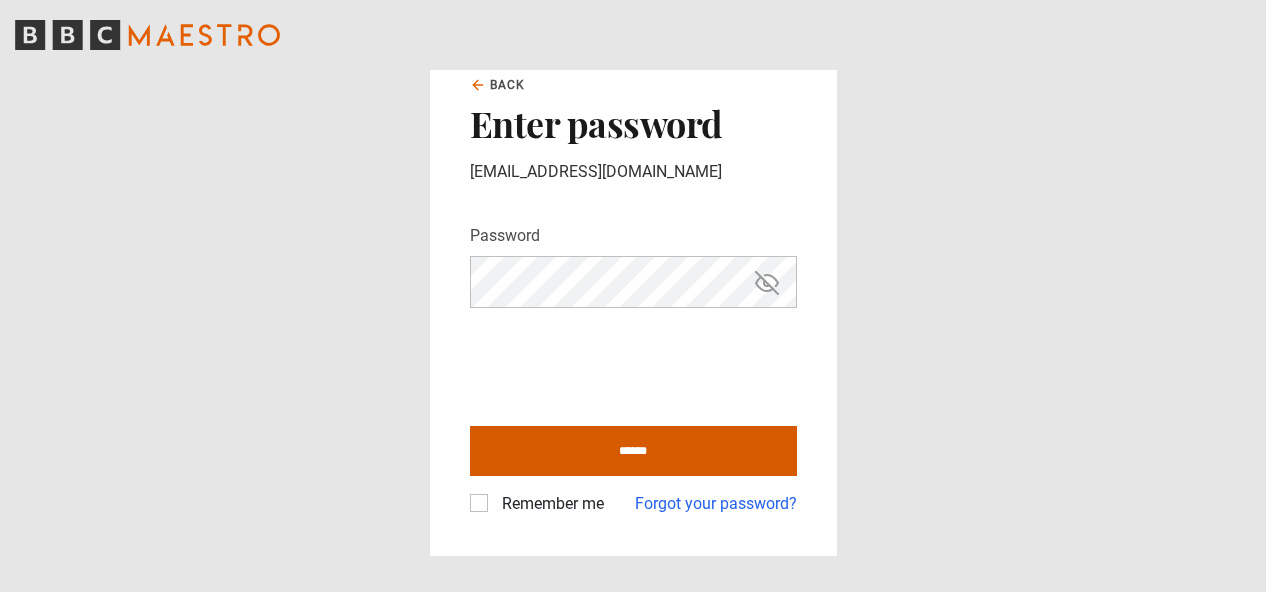 click on "******" at bounding box center [633, 451] 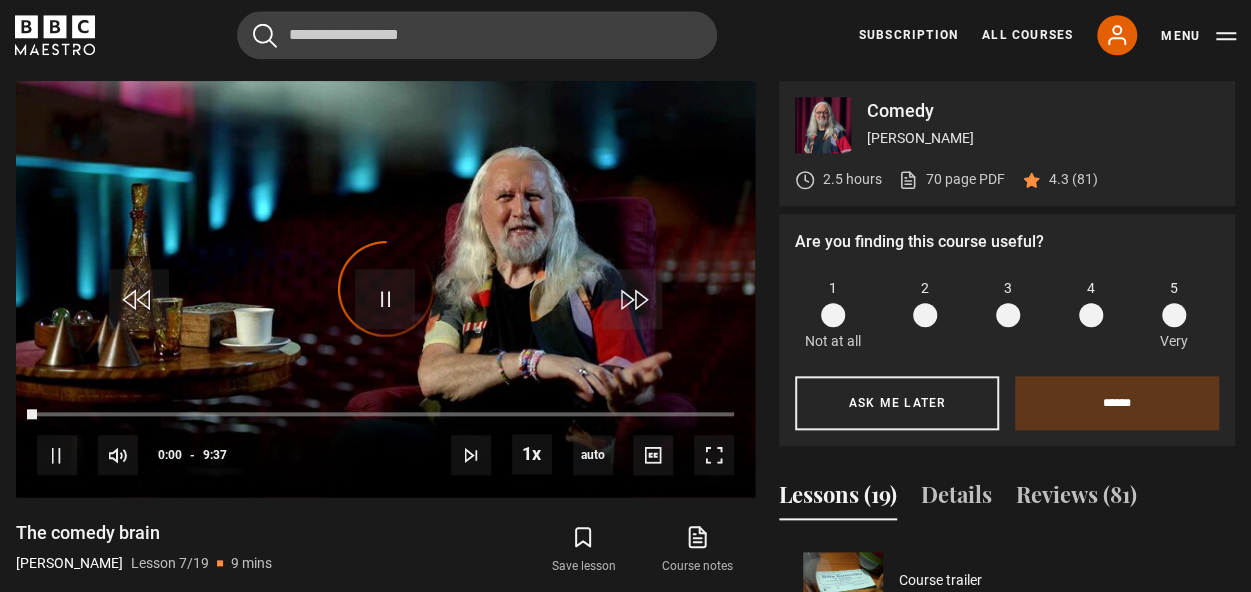 scroll, scrollTop: 848, scrollLeft: 0, axis: vertical 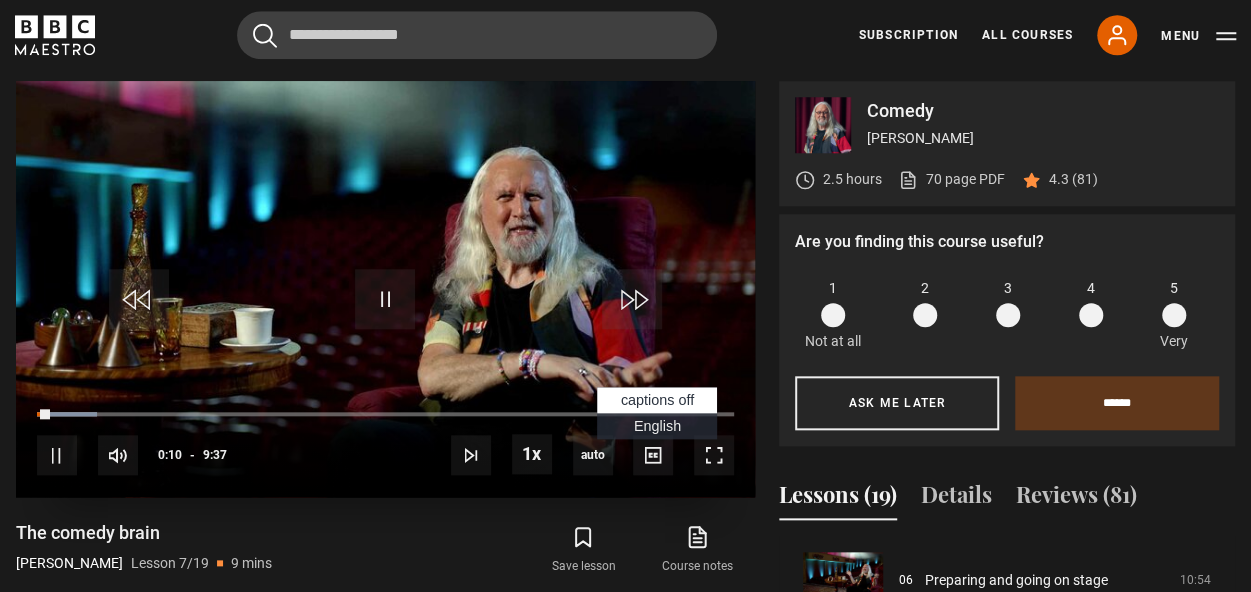 click on "English  Captions" at bounding box center (657, 426) 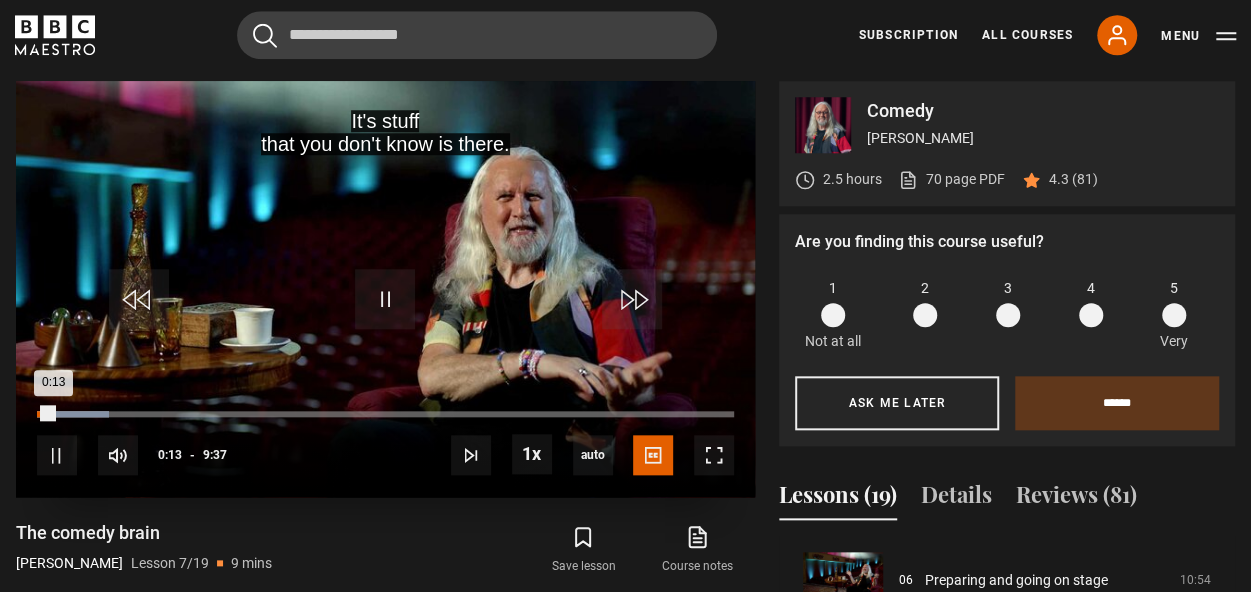 click on "0:13" at bounding box center [45, 414] 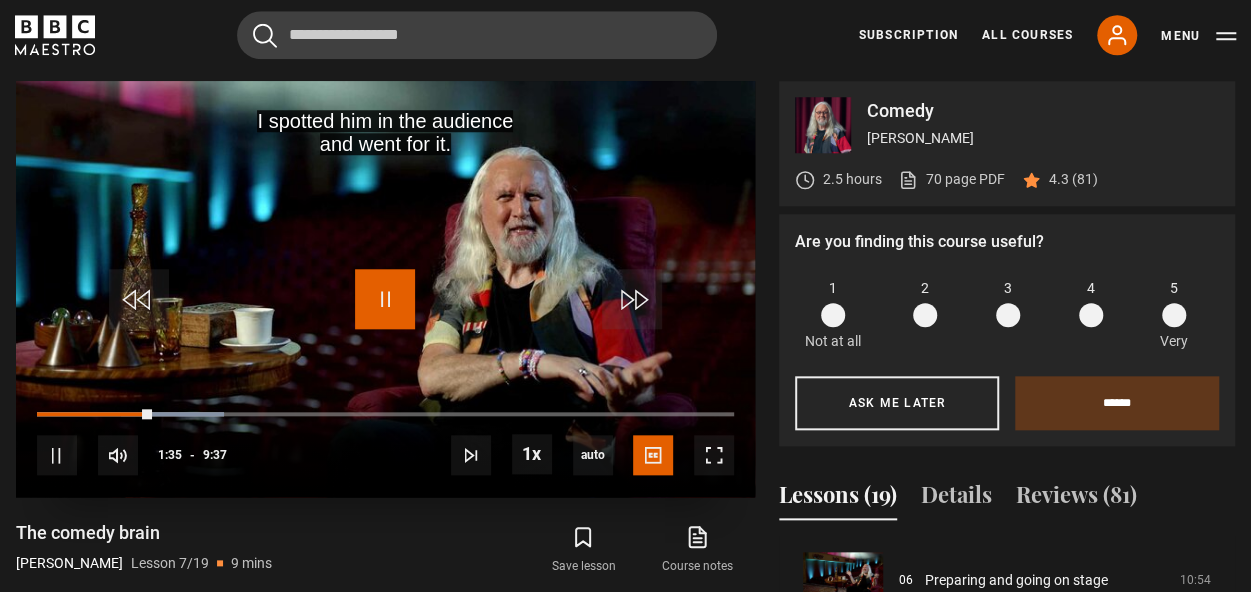 click at bounding box center (385, 299) 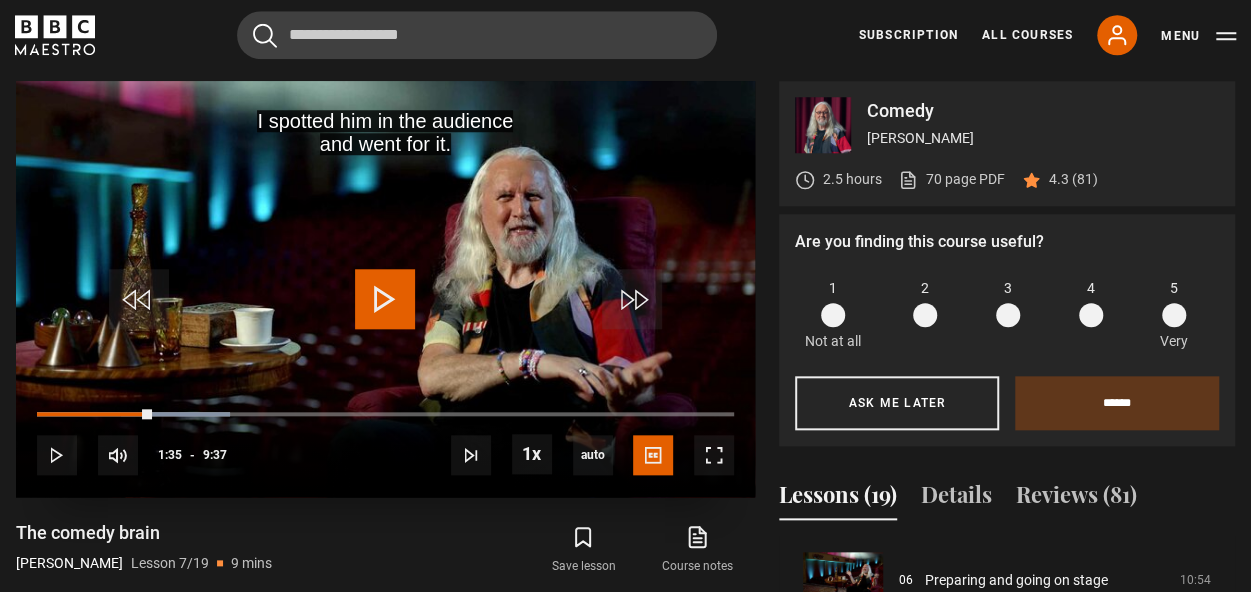 click at bounding box center [385, 299] 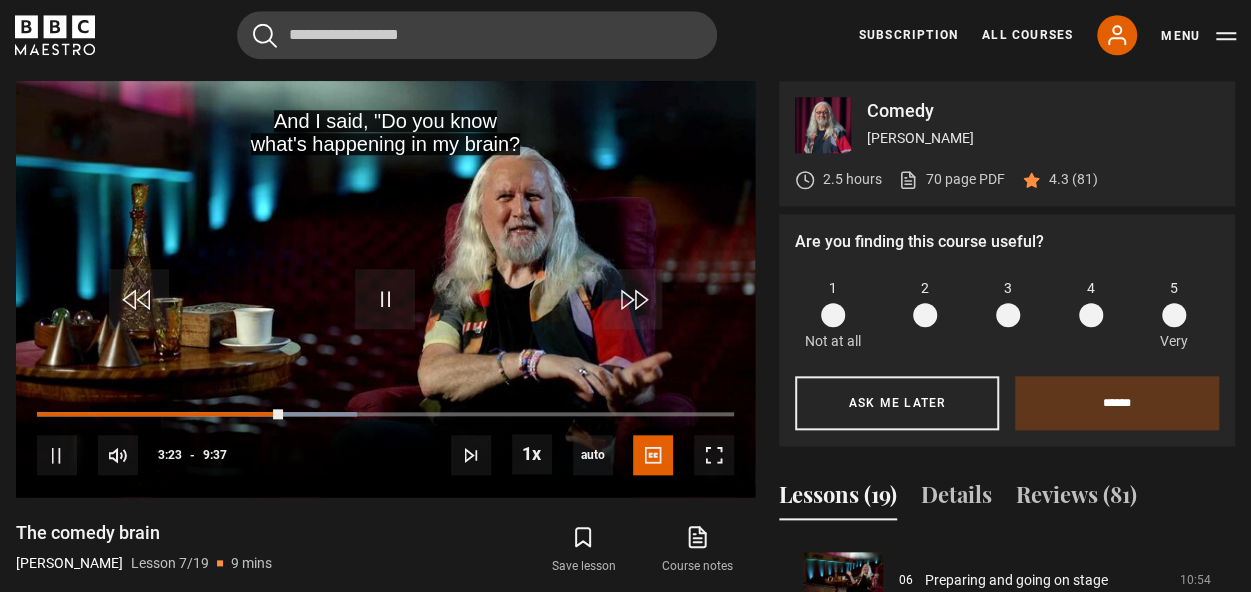 click at bounding box center [1174, 315] 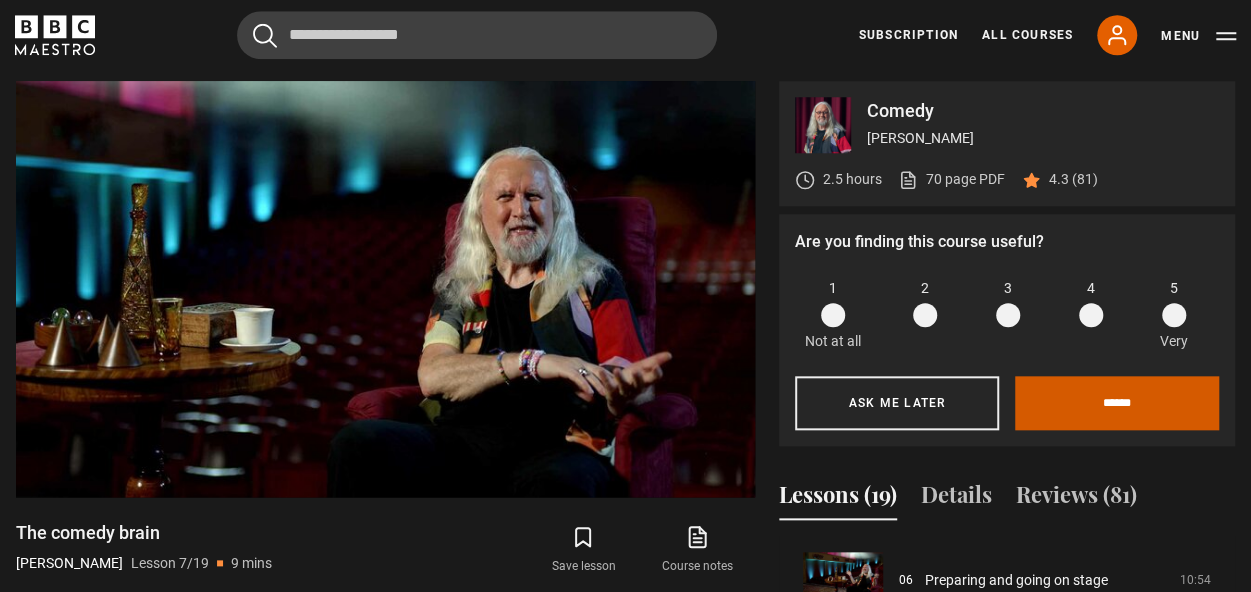click on "******" at bounding box center [1117, 403] 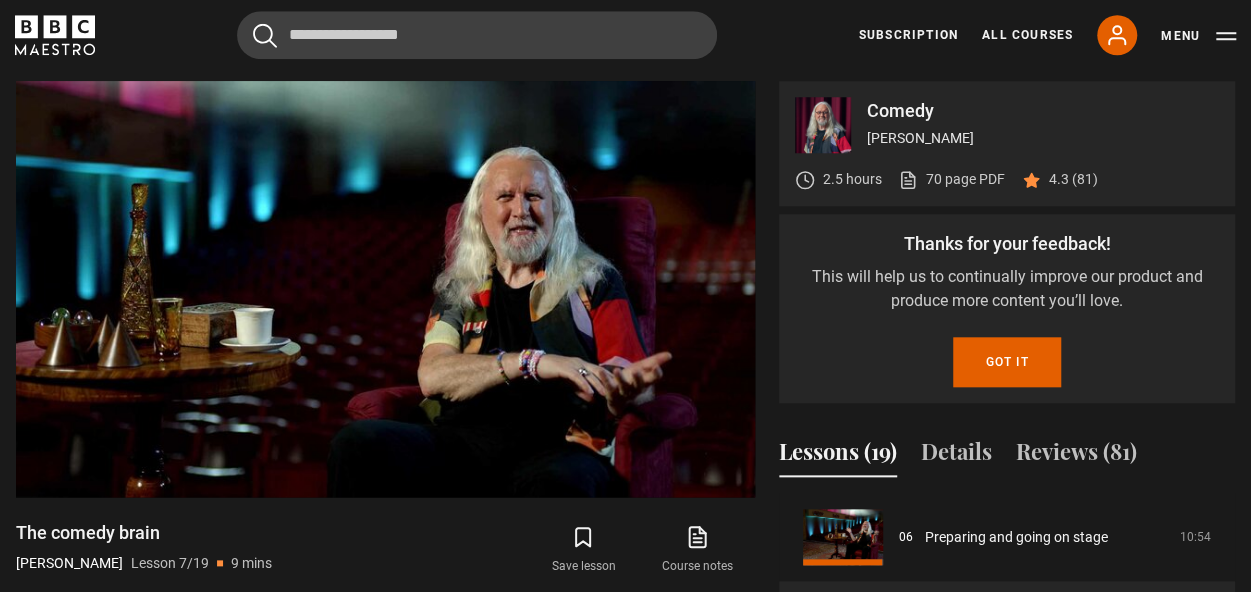 scroll, scrollTop: 911, scrollLeft: 0, axis: vertical 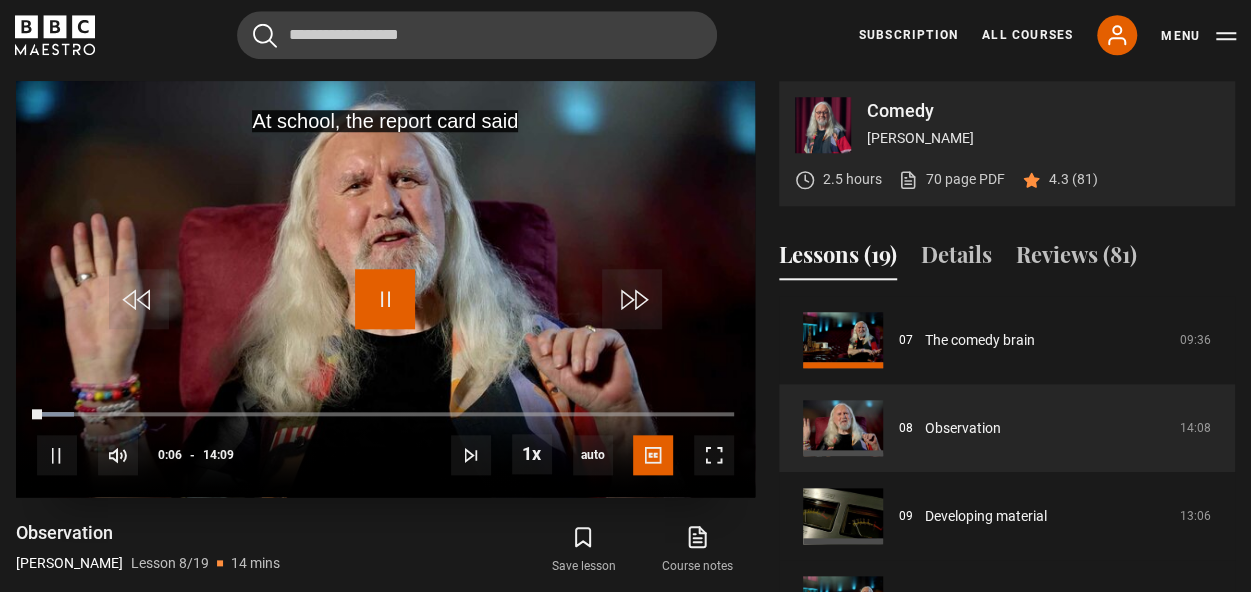 click at bounding box center [385, 299] 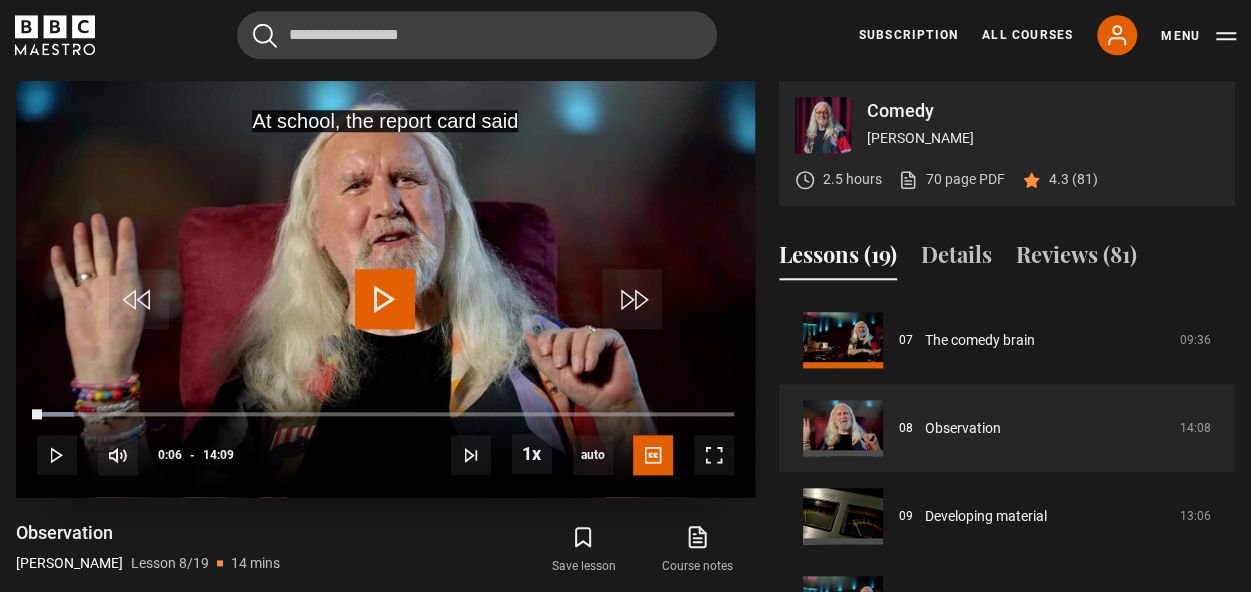 click at bounding box center (385, 299) 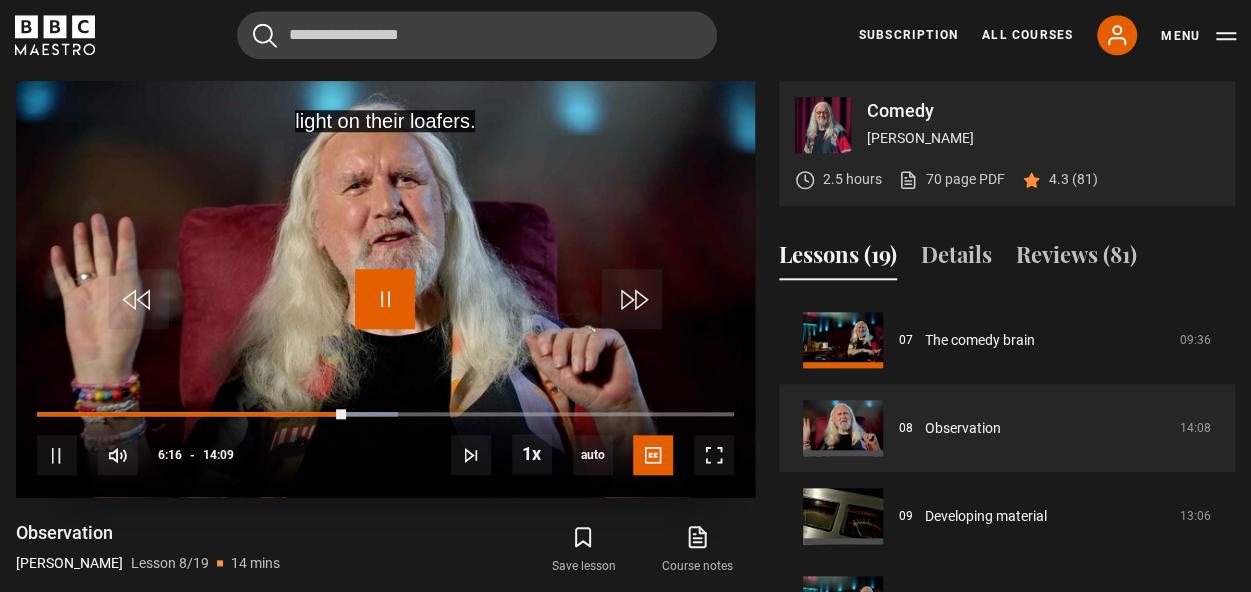 click at bounding box center [385, 299] 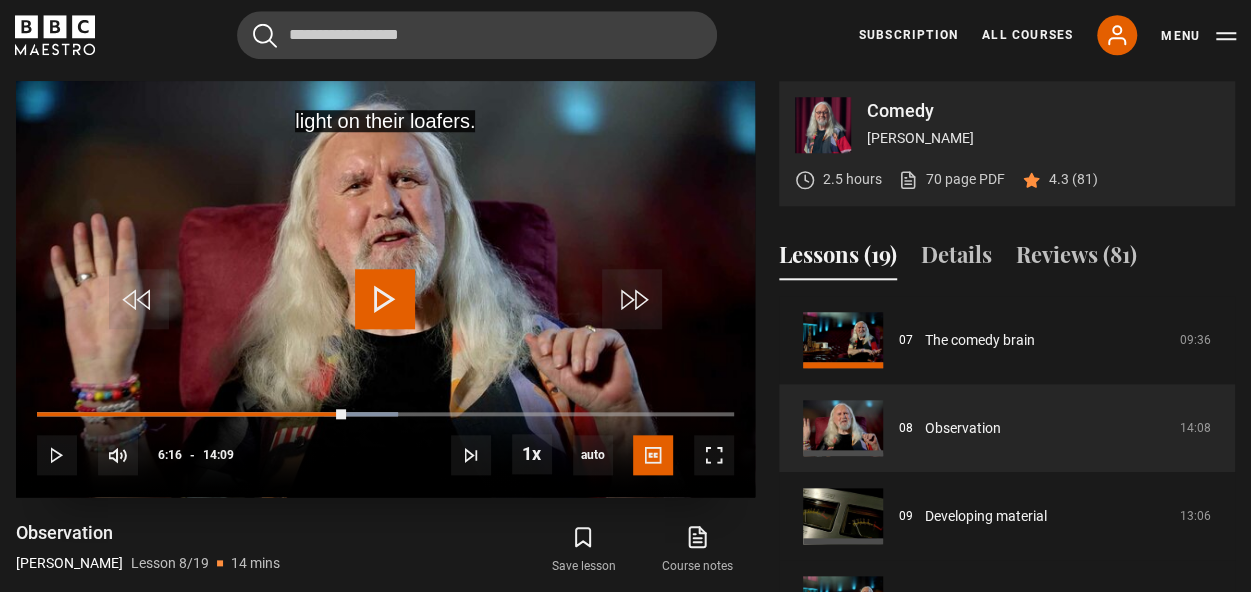 click at bounding box center [385, 299] 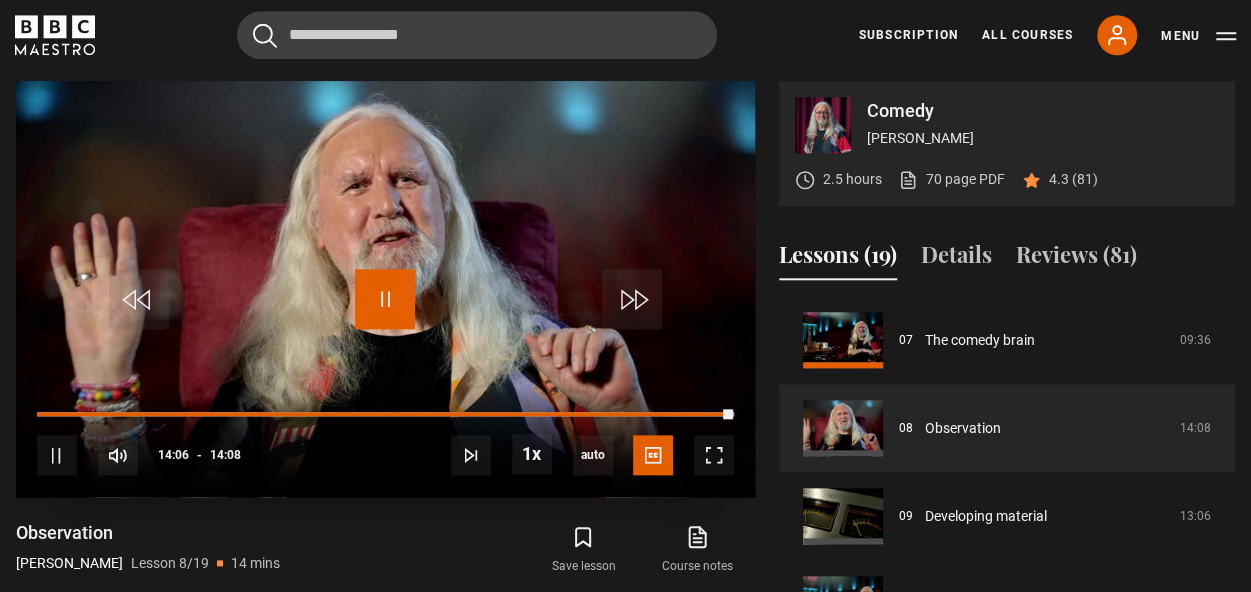 click at bounding box center (385, 299) 